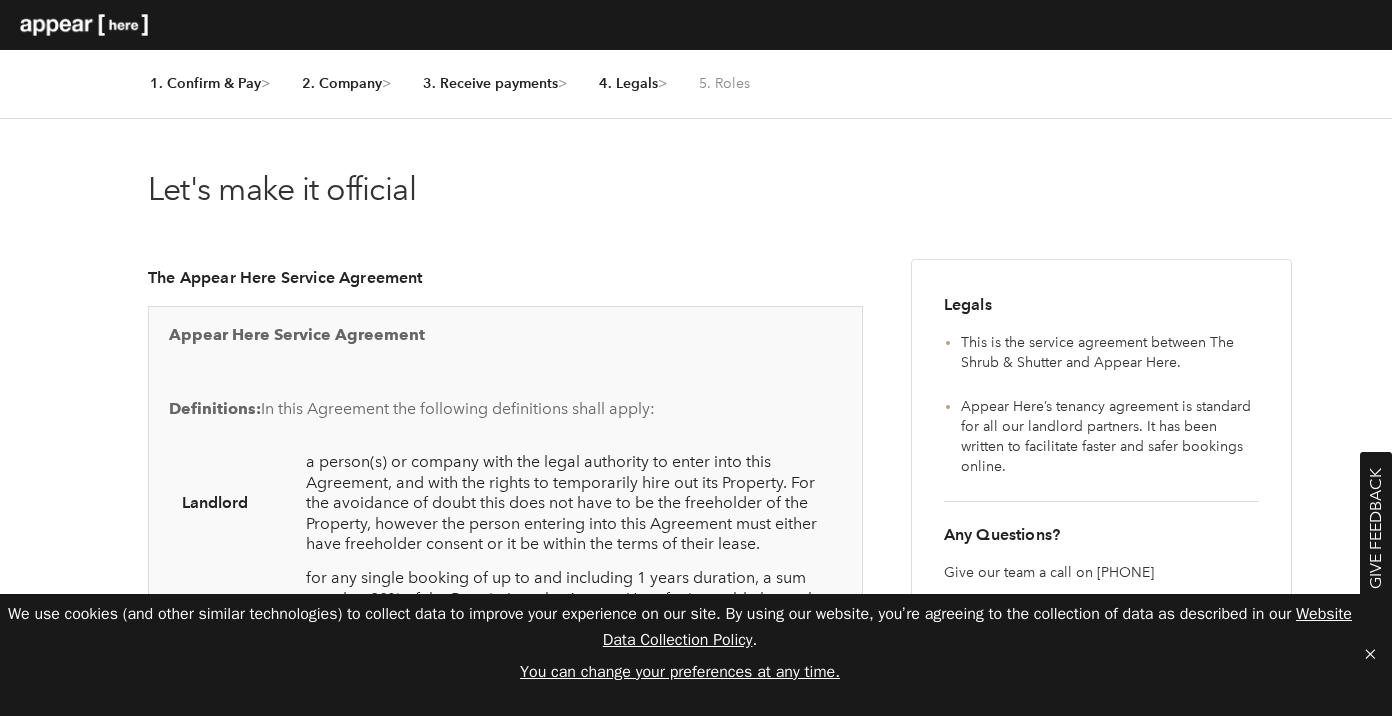 scroll, scrollTop: 393, scrollLeft: 0, axis: vertical 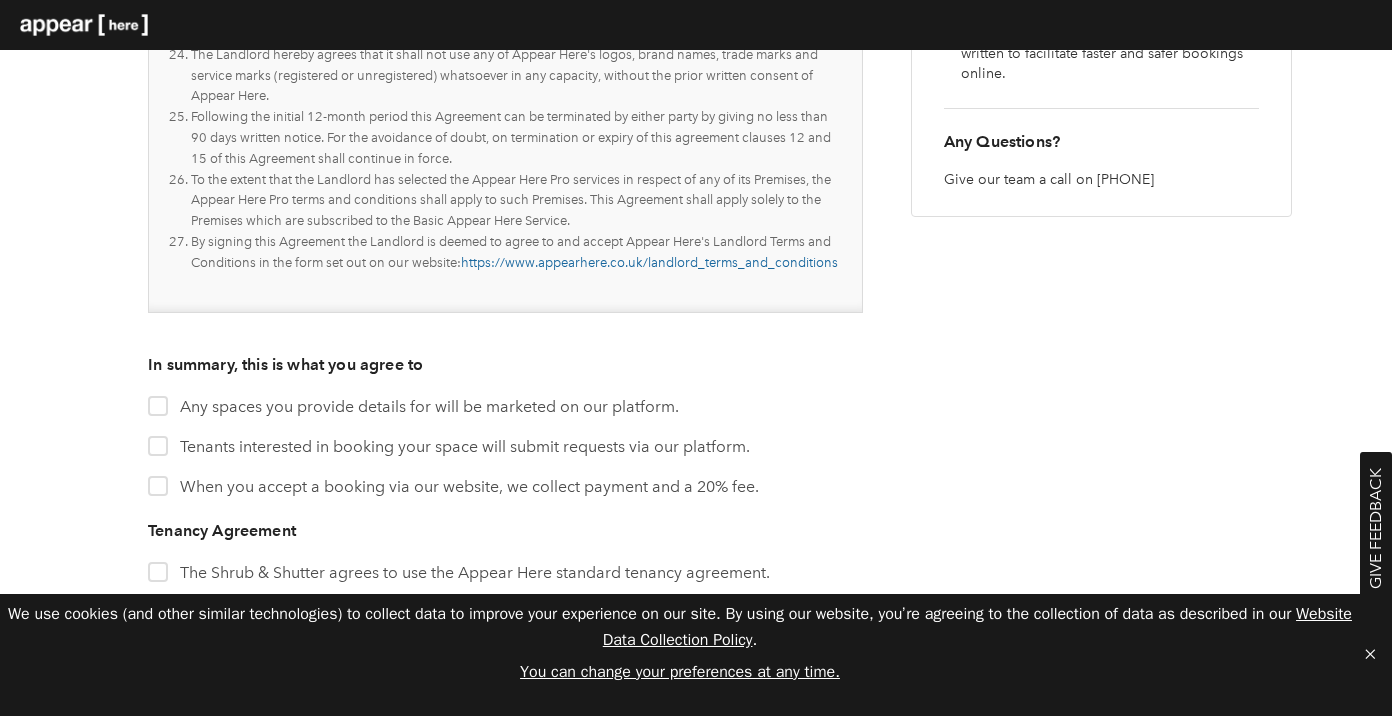 click on "Step 4 of 5
Let's make it official
The Appear Here Service Agreement
Appear Here Service Agreement Definitions:  In this Agreement the following definitions shall apply:
Landlord
a person(s) or company with the legal authority to enter into this Agreement, and with the rights to temporarily hire out its Property. For the avoidance of doubt this does not have to be the freeholder of the Property, however the person entering into this Agreement must either have freeholder consent or it be within the terms of their lease.
Fee
for any single booking of up to and including 1 years duration, a sum equal to 20% of the Rent (minus the Appear Here fee) payable by each tenant plus VAT. for any single booking of greater than 1 years duration, a sum equal to 10% of the Rent (minus the Appear Here fee) payable by each tenant after the first year of tenancy (excluding any discounts or rent-free periods) plus VAT.
Introduction
Introduce, Introduces and Introduced" at bounding box center [696, 262] 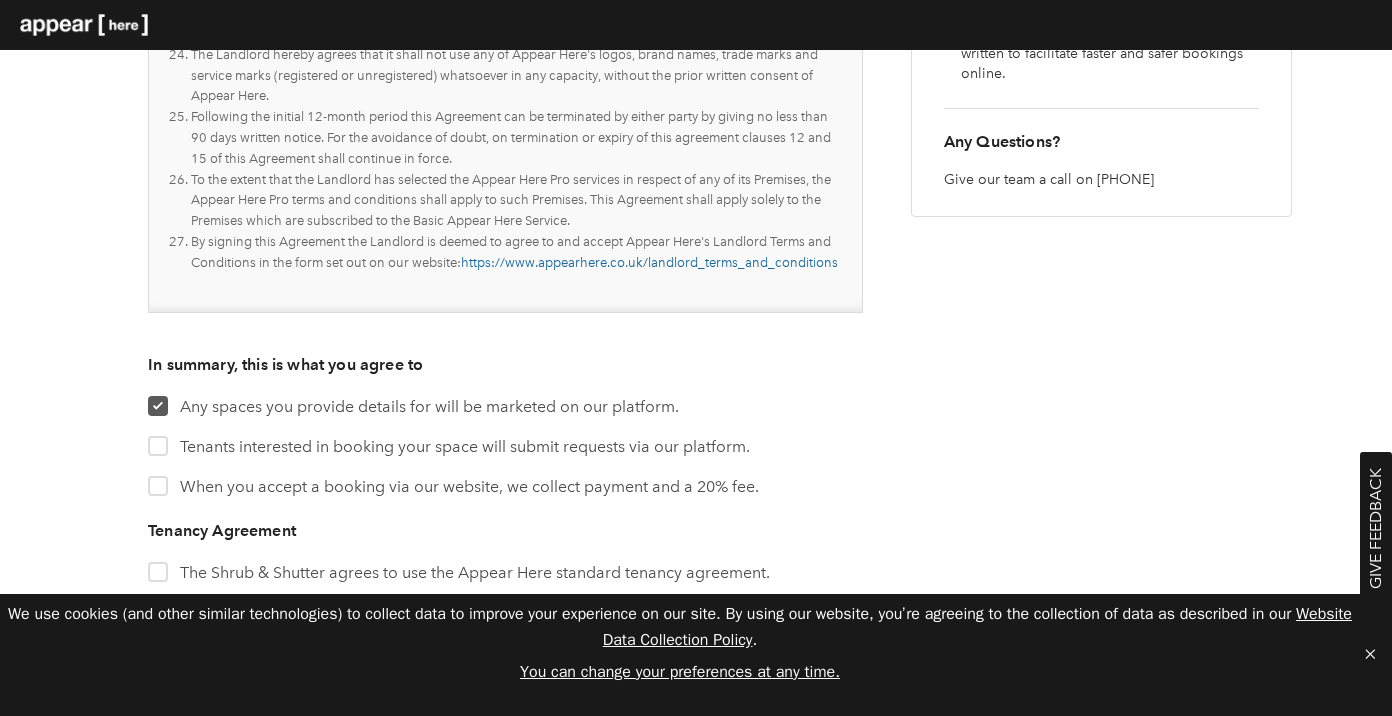 click at bounding box center [158, 446] 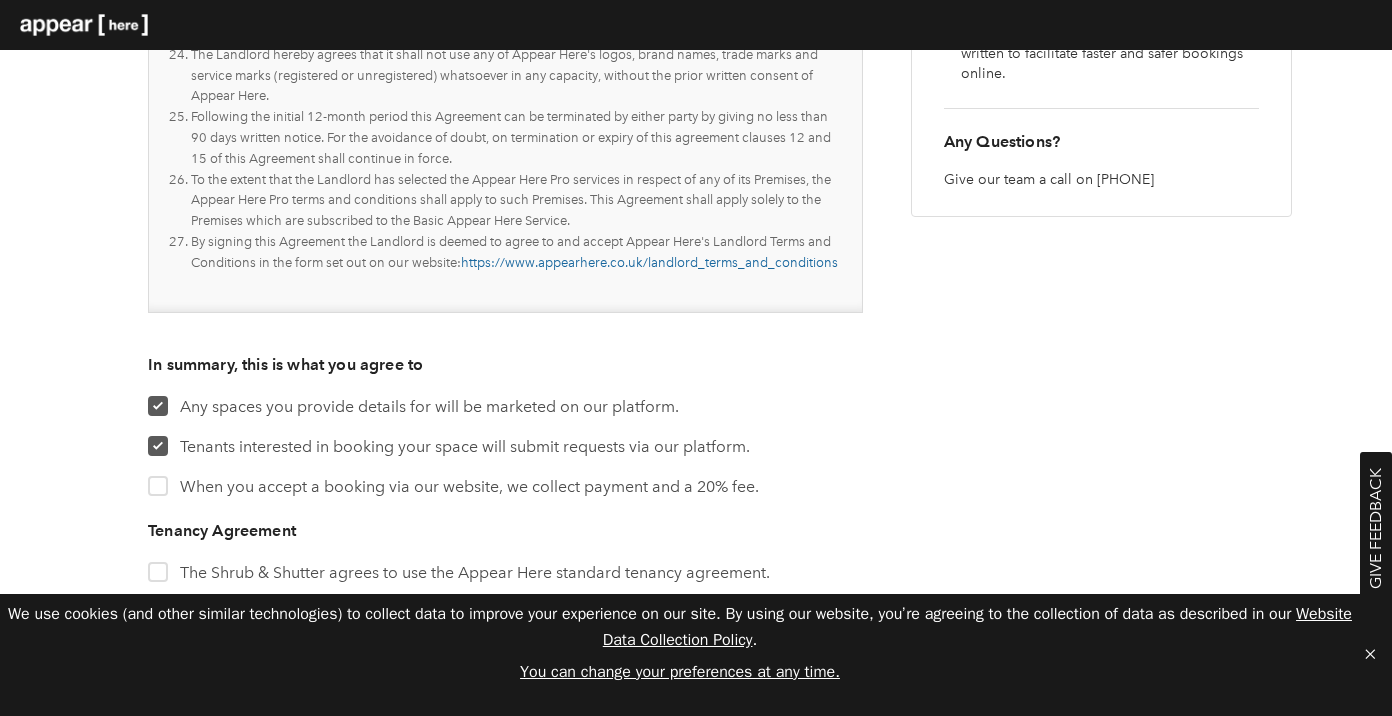 click on "When you accept a booking via our website, we collect payment and a 20% fee." at bounding box center (154, 479) 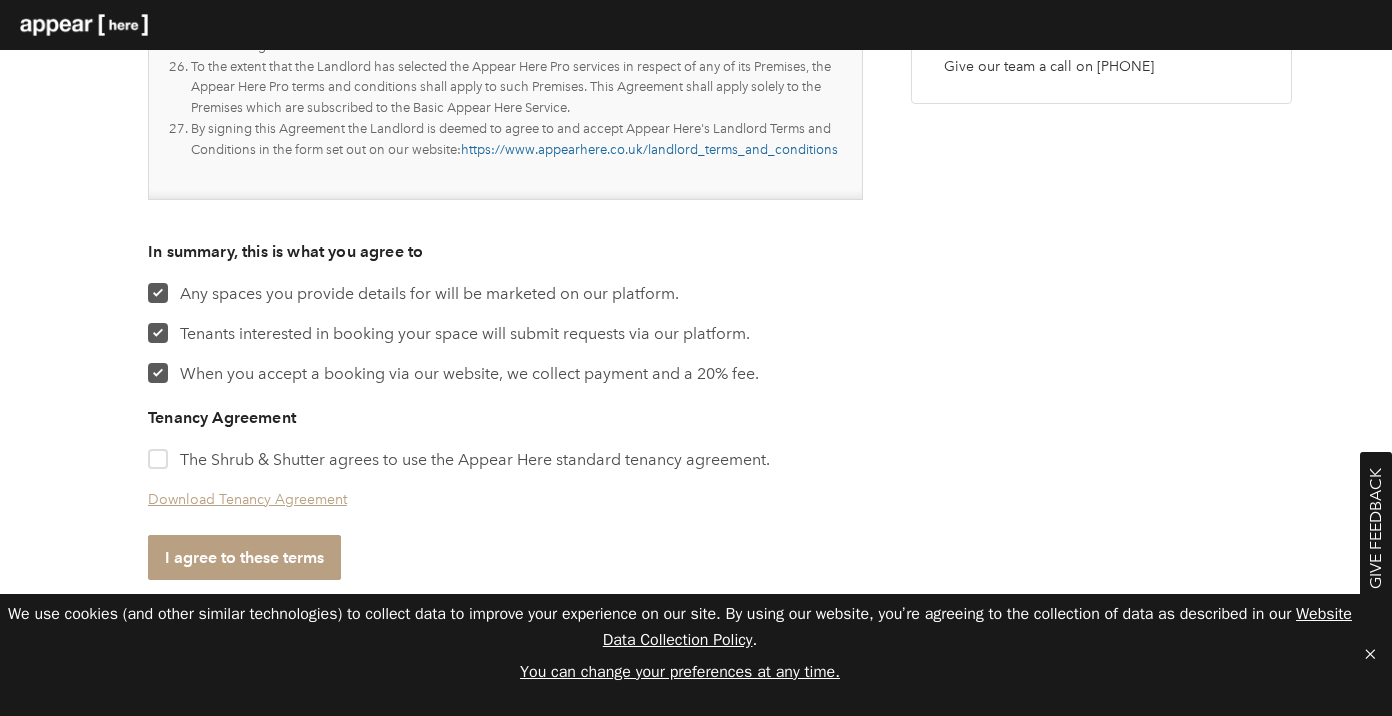 scroll, scrollTop: 505, scrollLeft: 0, axis: vertical 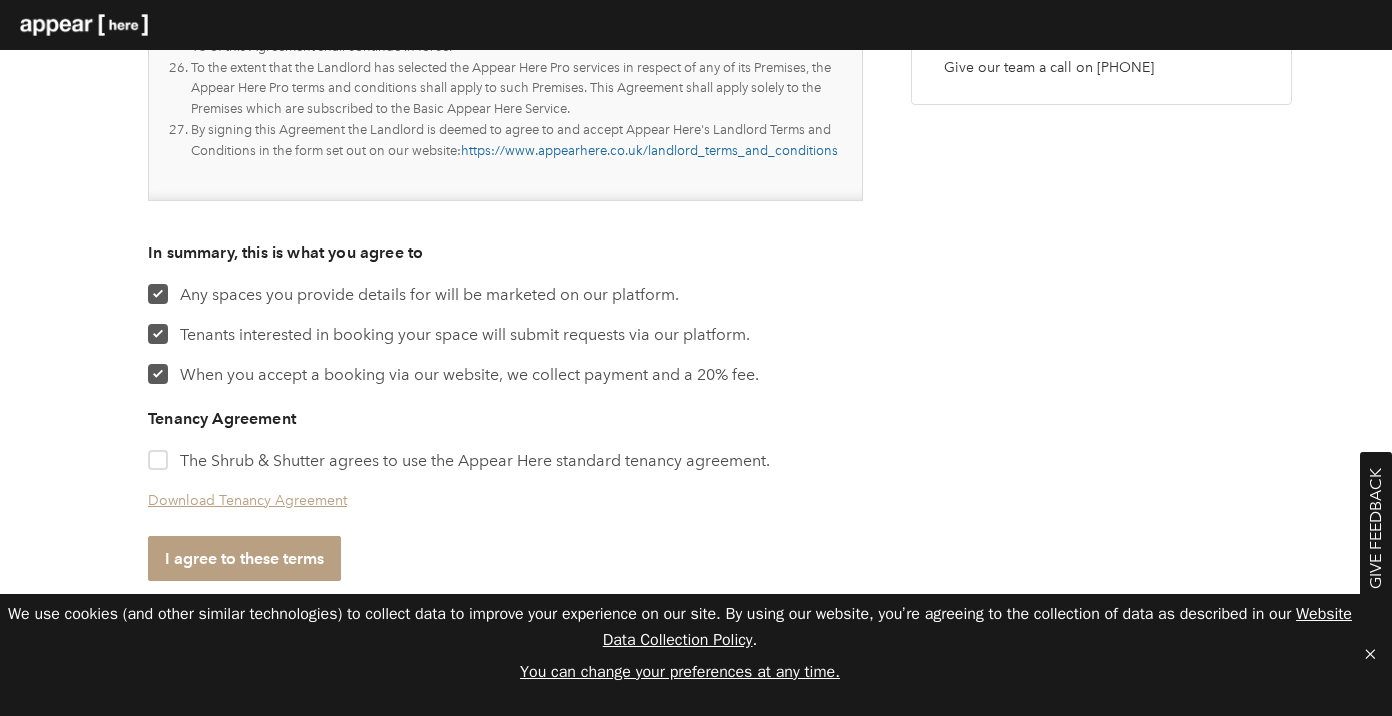 click on "The Shrub & Shutter agrees to use the Appear Here standard tenancy agreement." at bounding box center (154, 453) 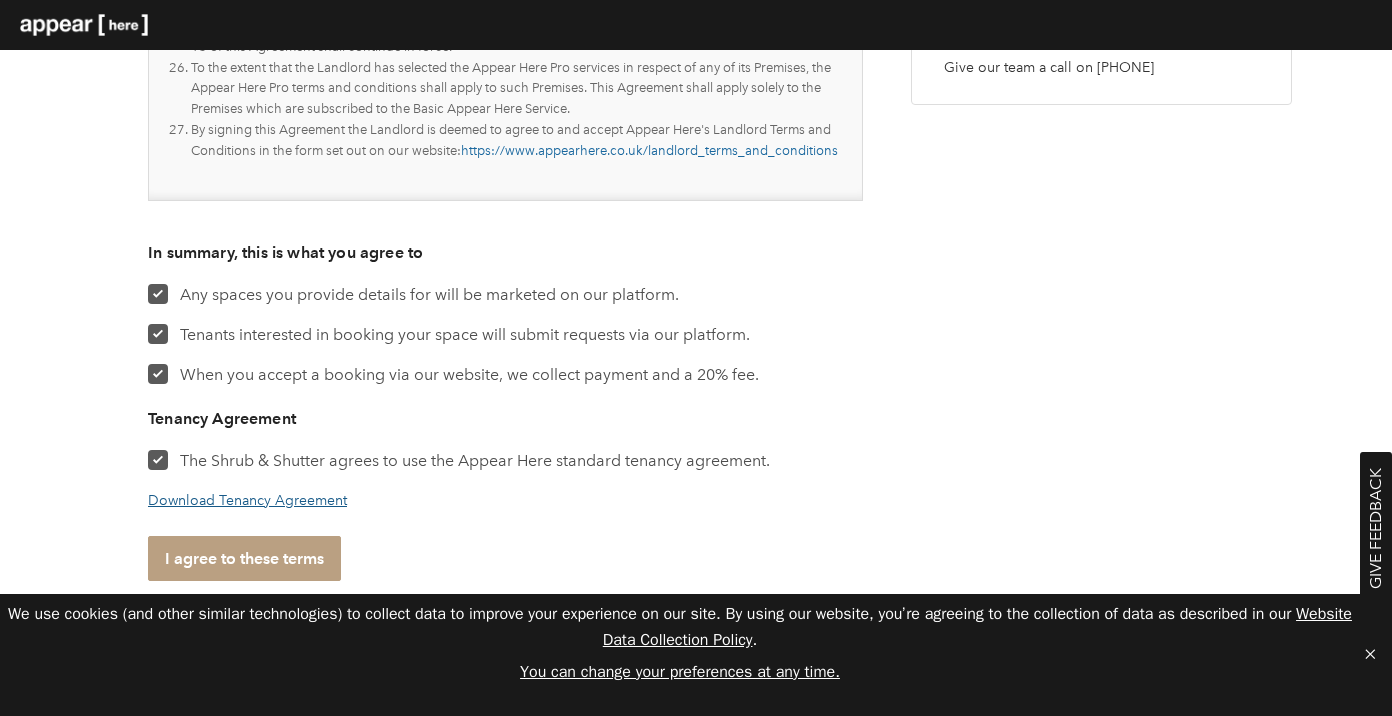 click on "Download Tenancy Agreement" at bounding box center [247, 500] 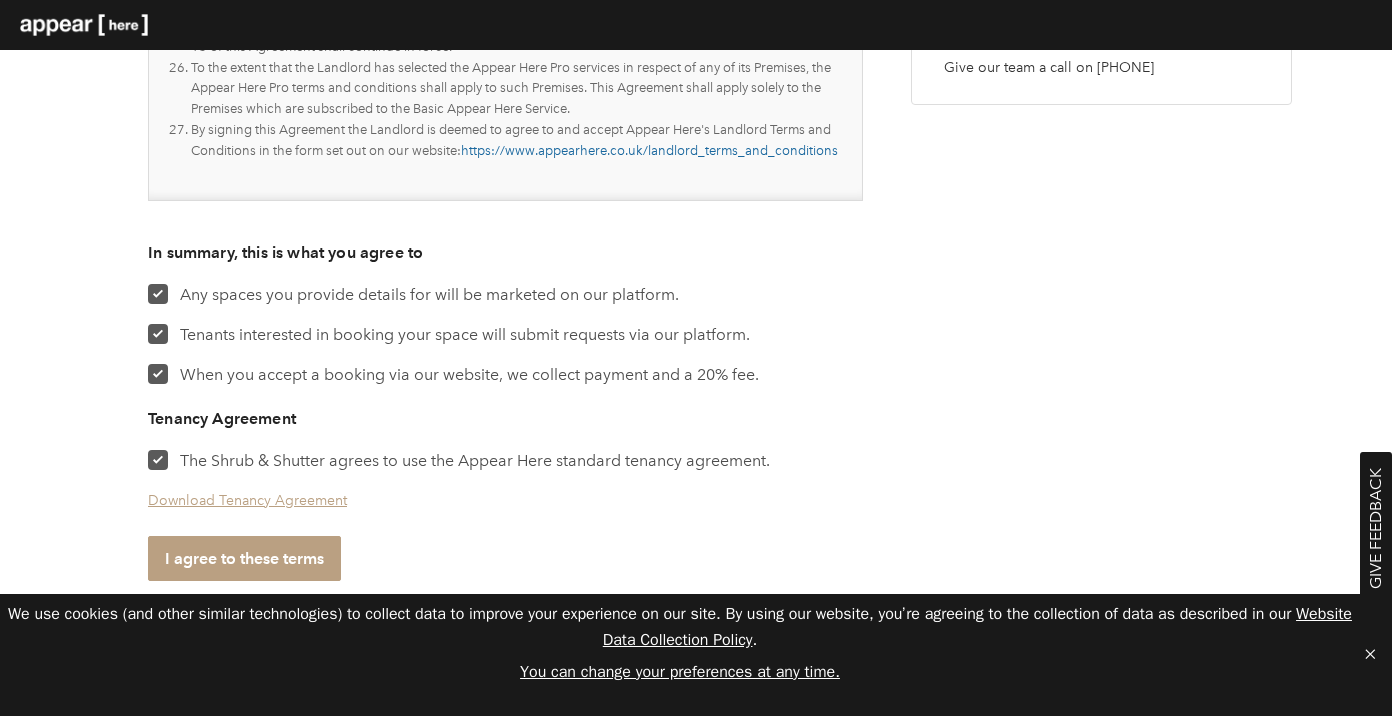 click on "I agree to these terms" at bounding box center [244, 558] 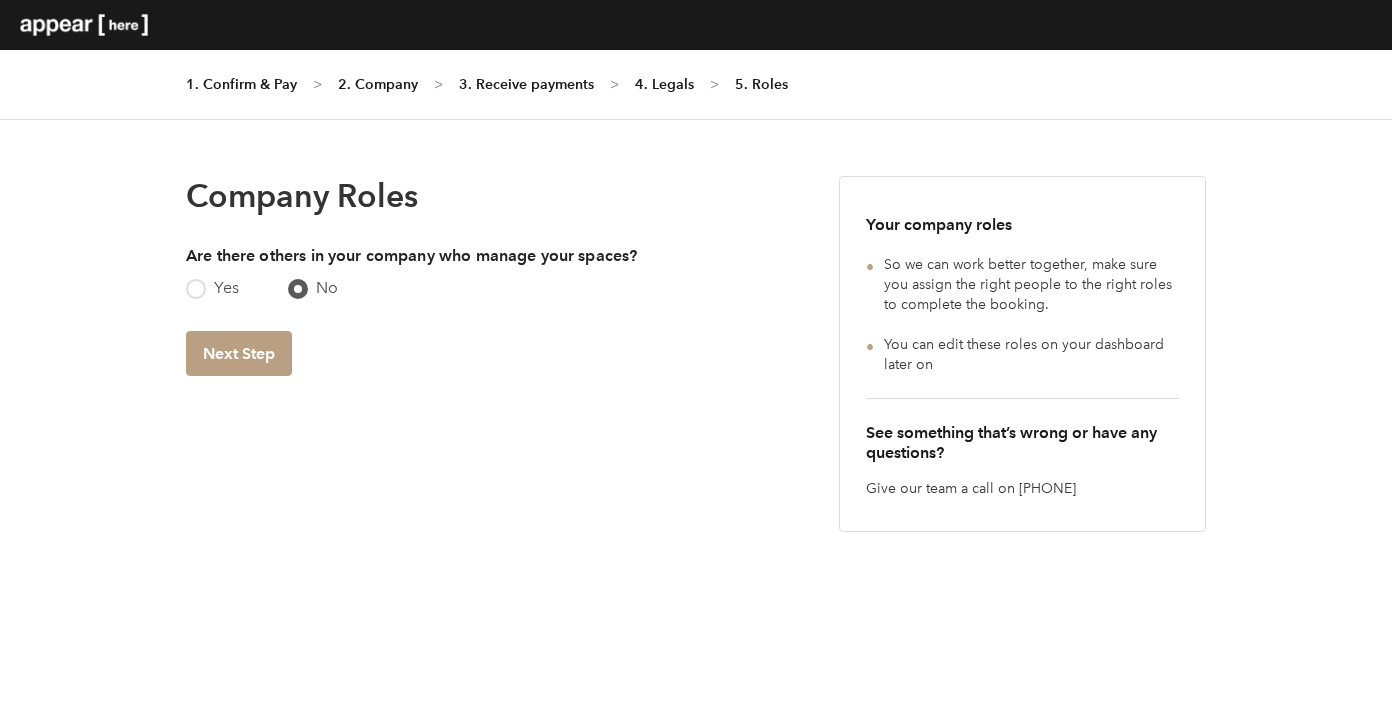 scroll, scrollTop: 0, scrollLeft: 0, axis: both 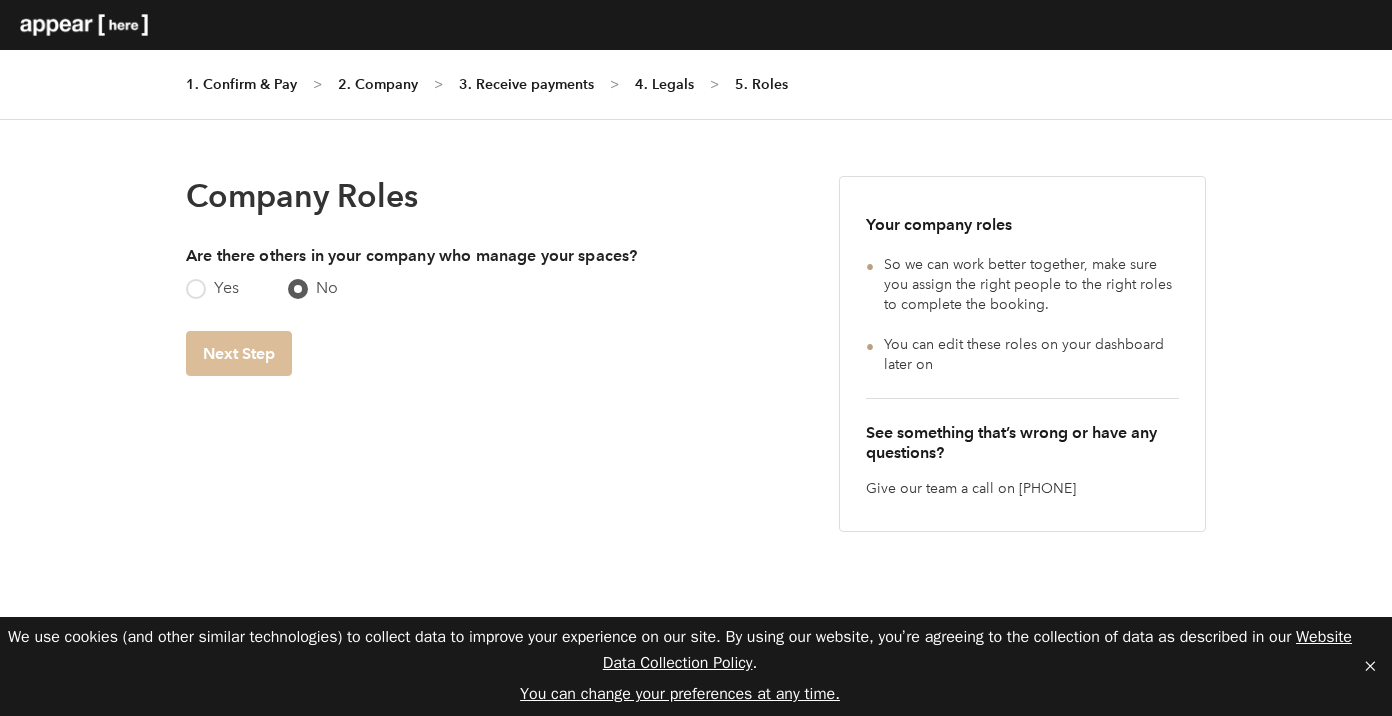 click on "Next Step" at bounding box center (239, 353) 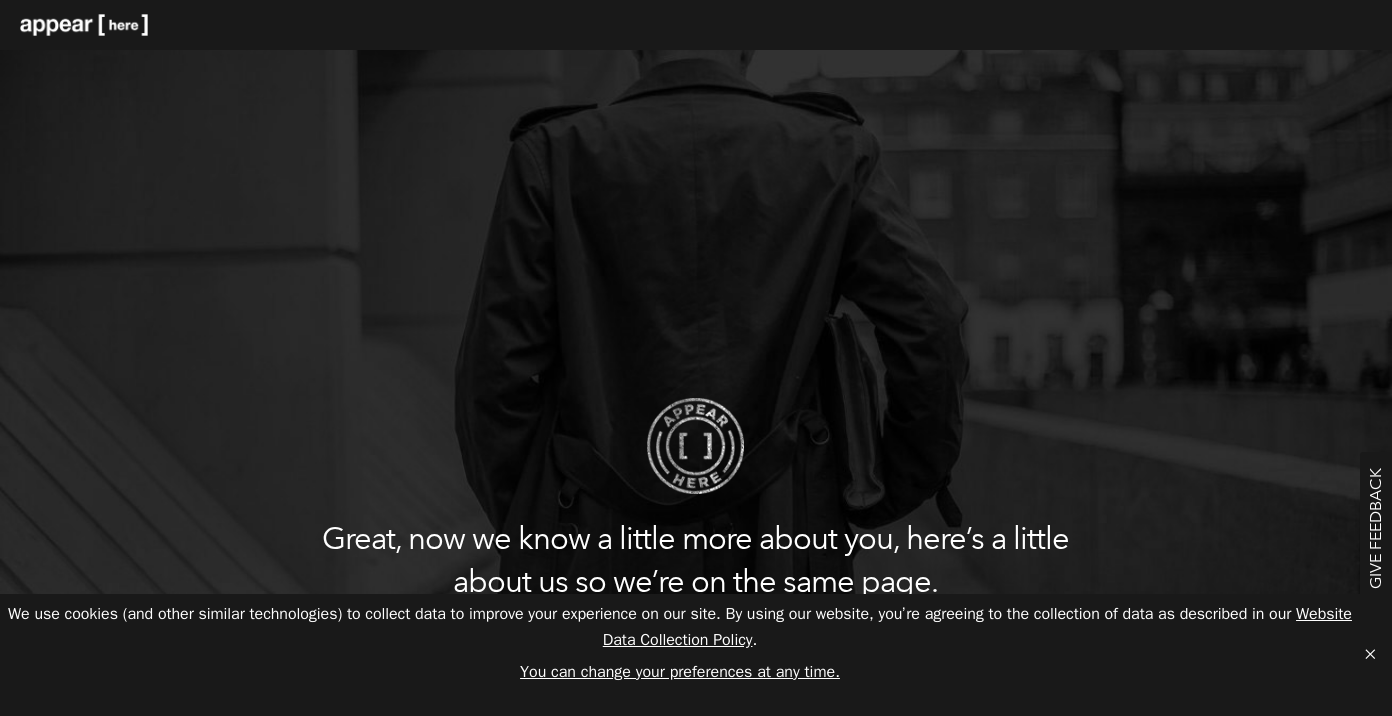 scroll, scrollTop: 0, scrollLeft: 0, axis: both 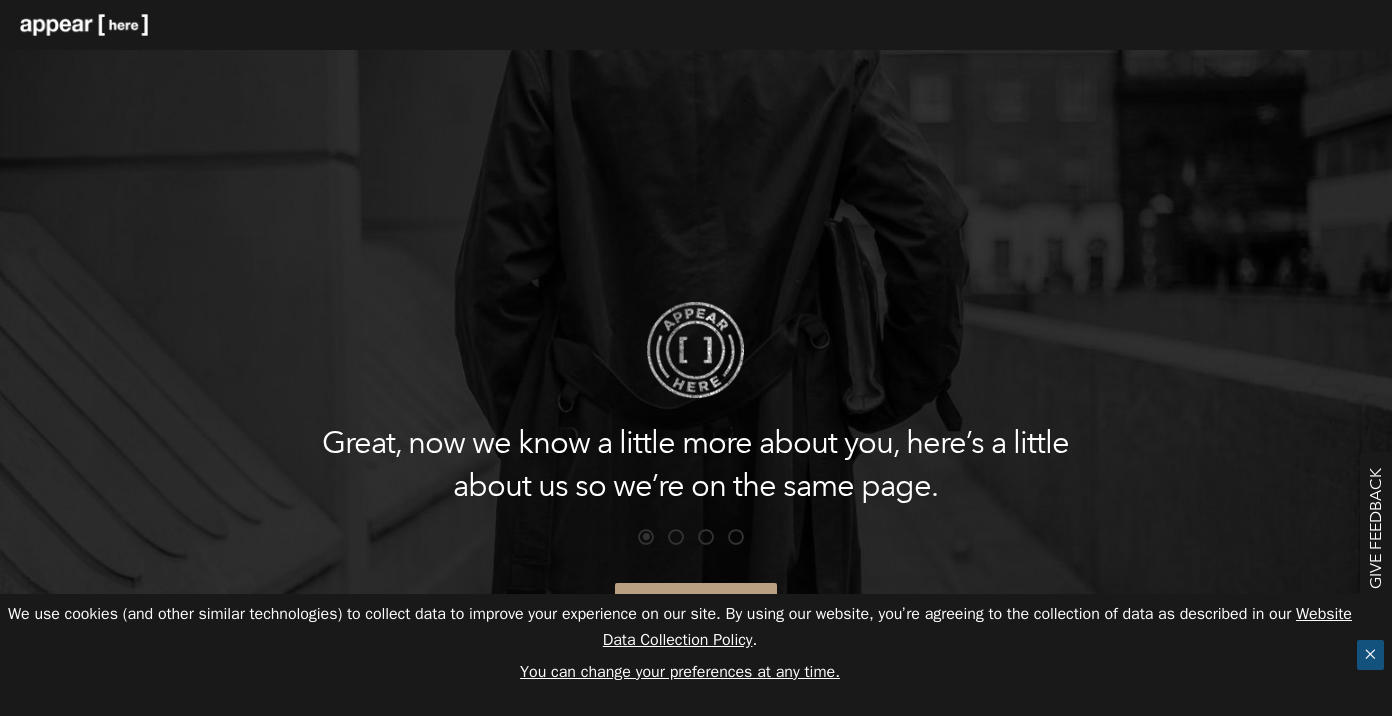 click on "✕" at bounding box center [1370, 655] 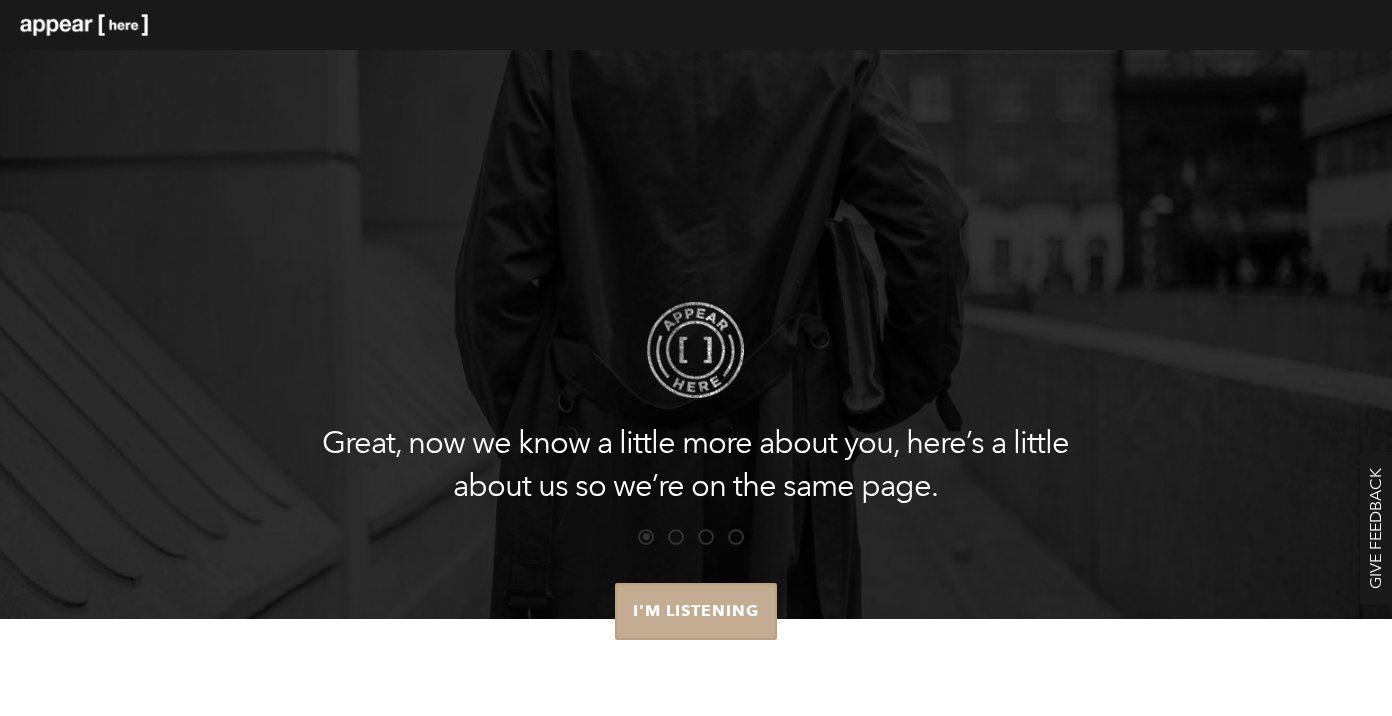 click on "I'm Listening" at bounding box center [696, 611] 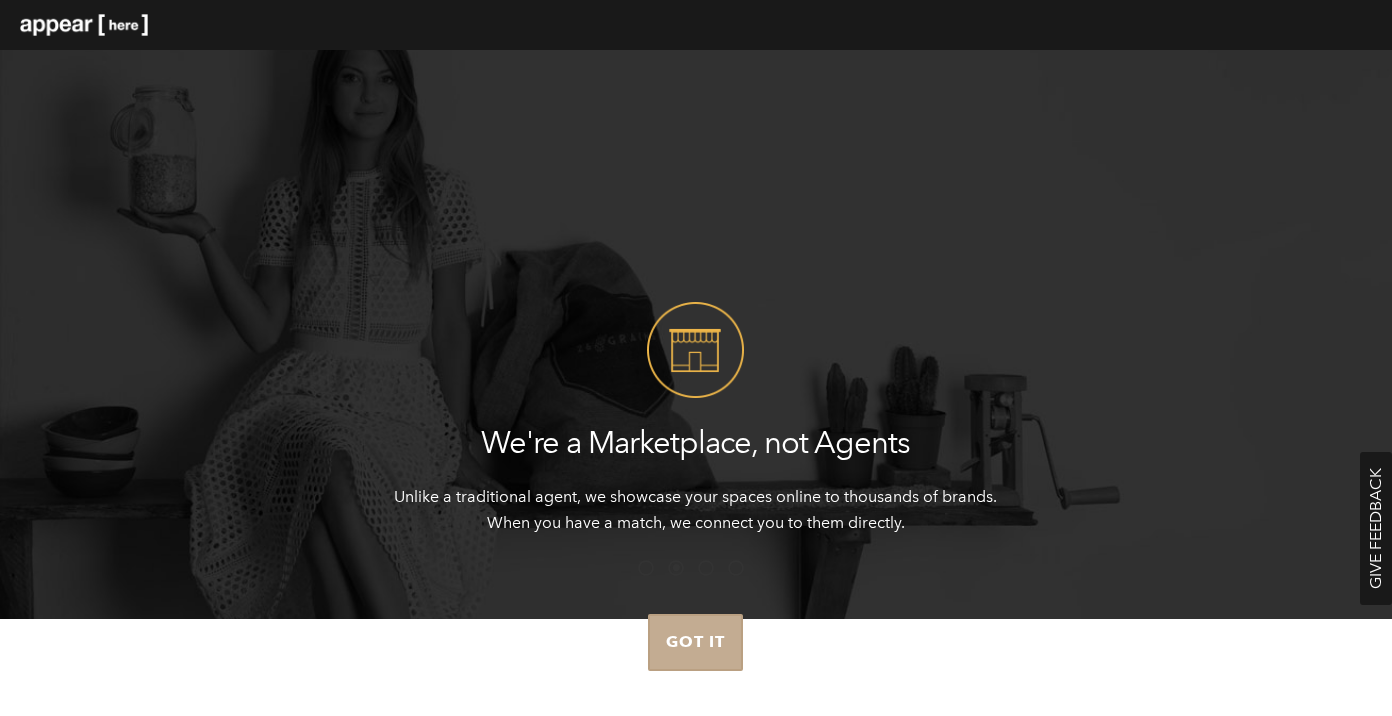 click on "Got it" at bounding box center [695, 642] 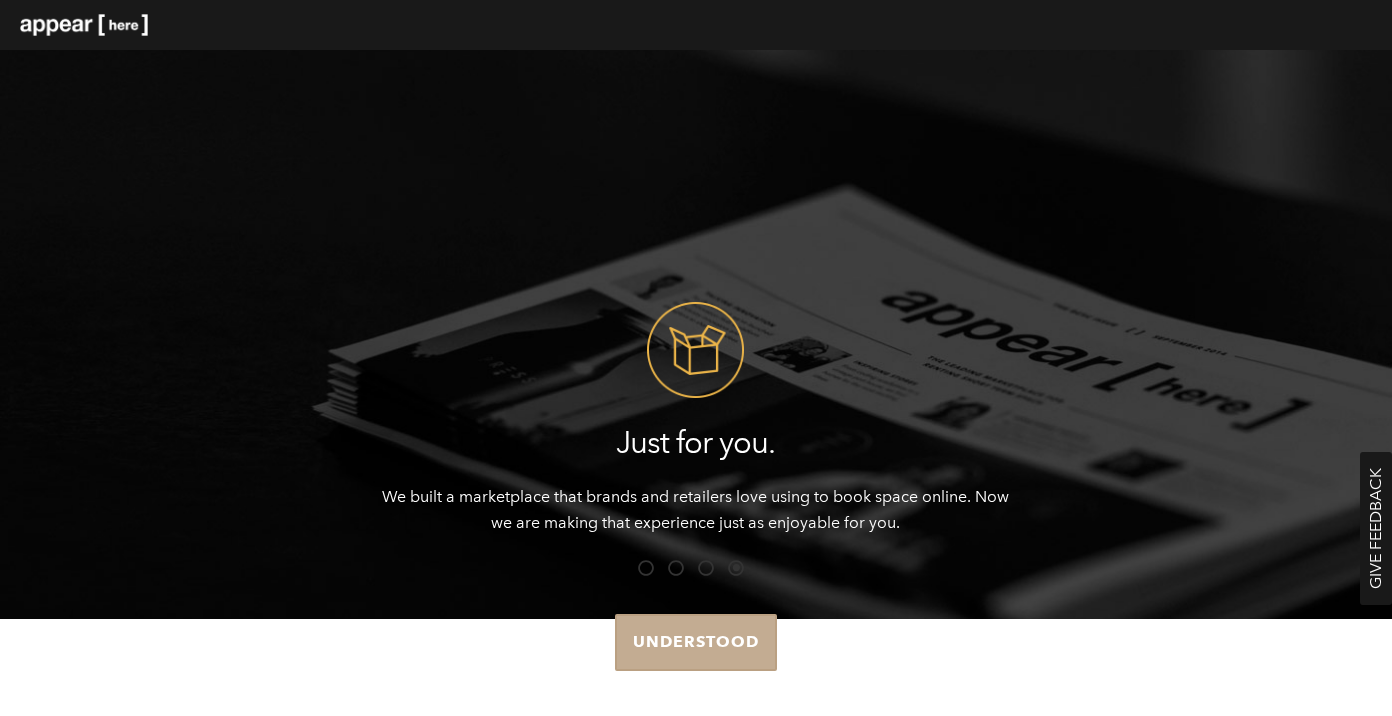 click on "Understood" at bounding box center (696, 642) 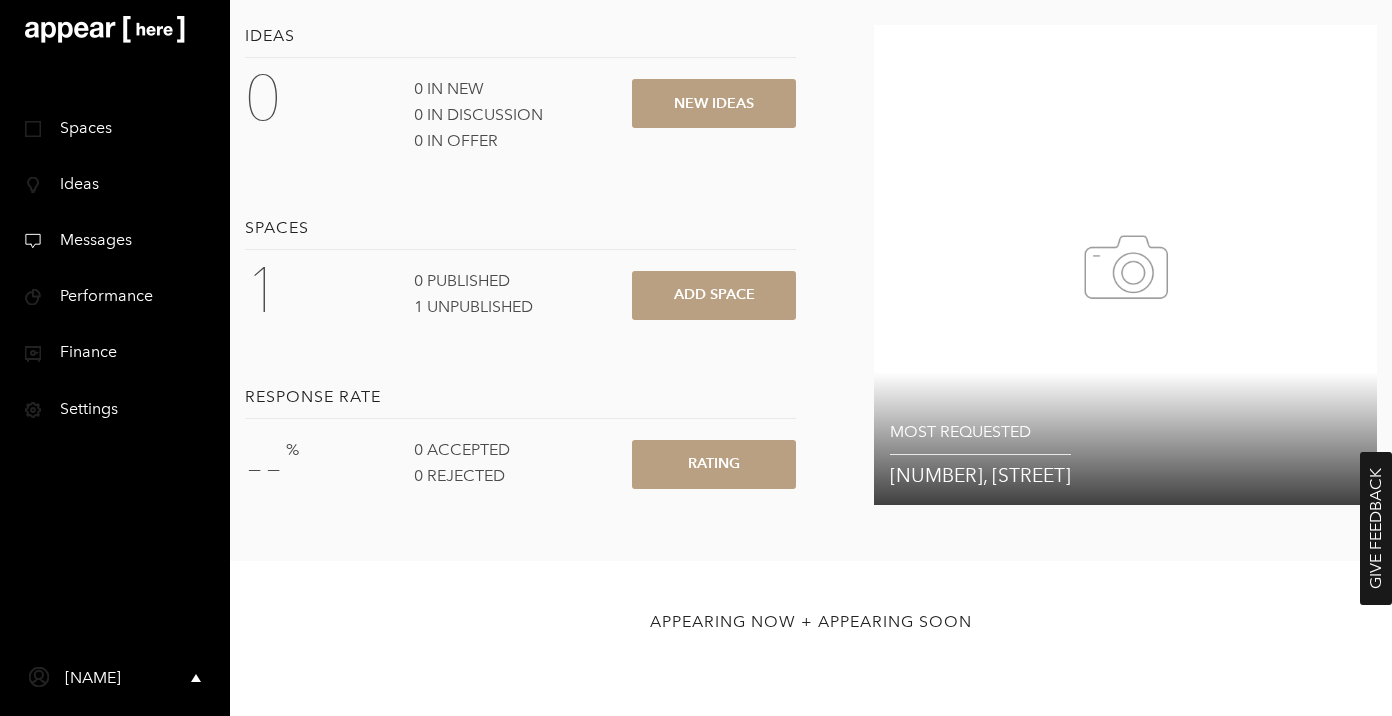 click on "Finance" at bounding box center [81, 351] 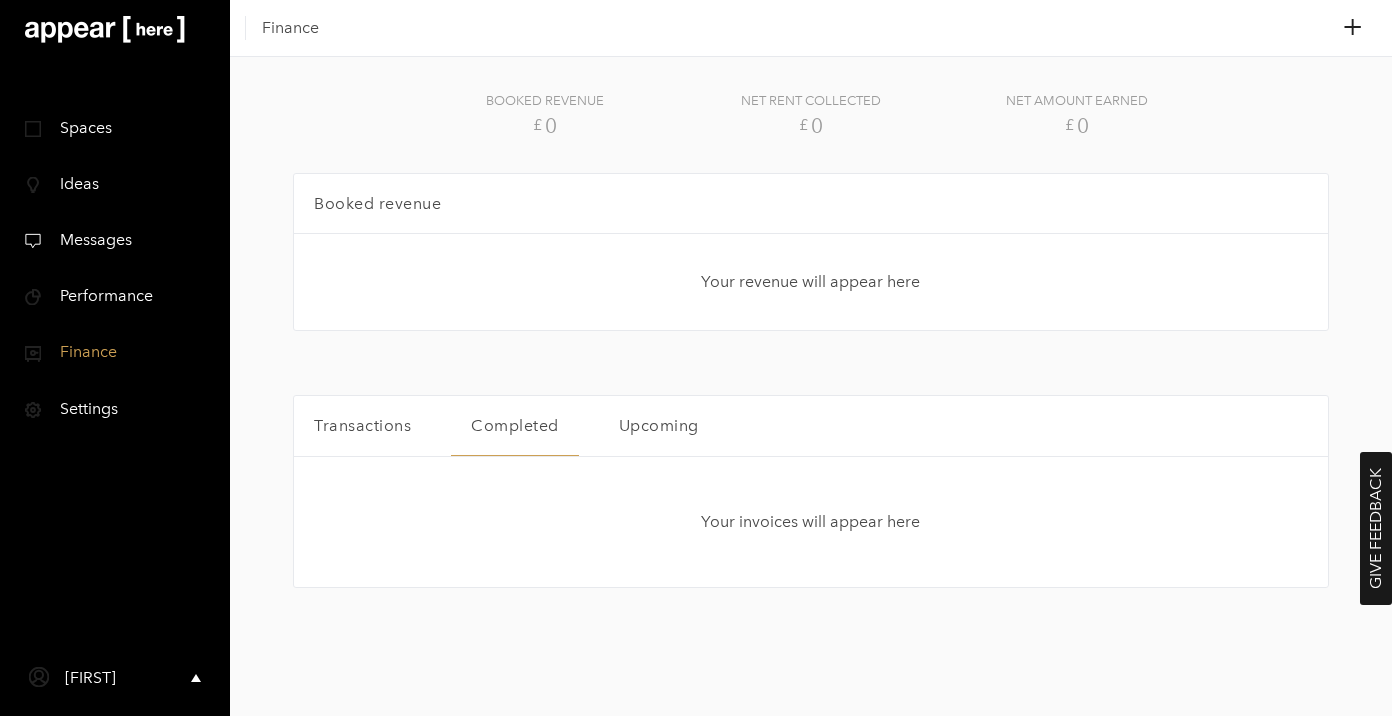 scroll, scrollTop: 0, scrollLeft: 0, axis: both 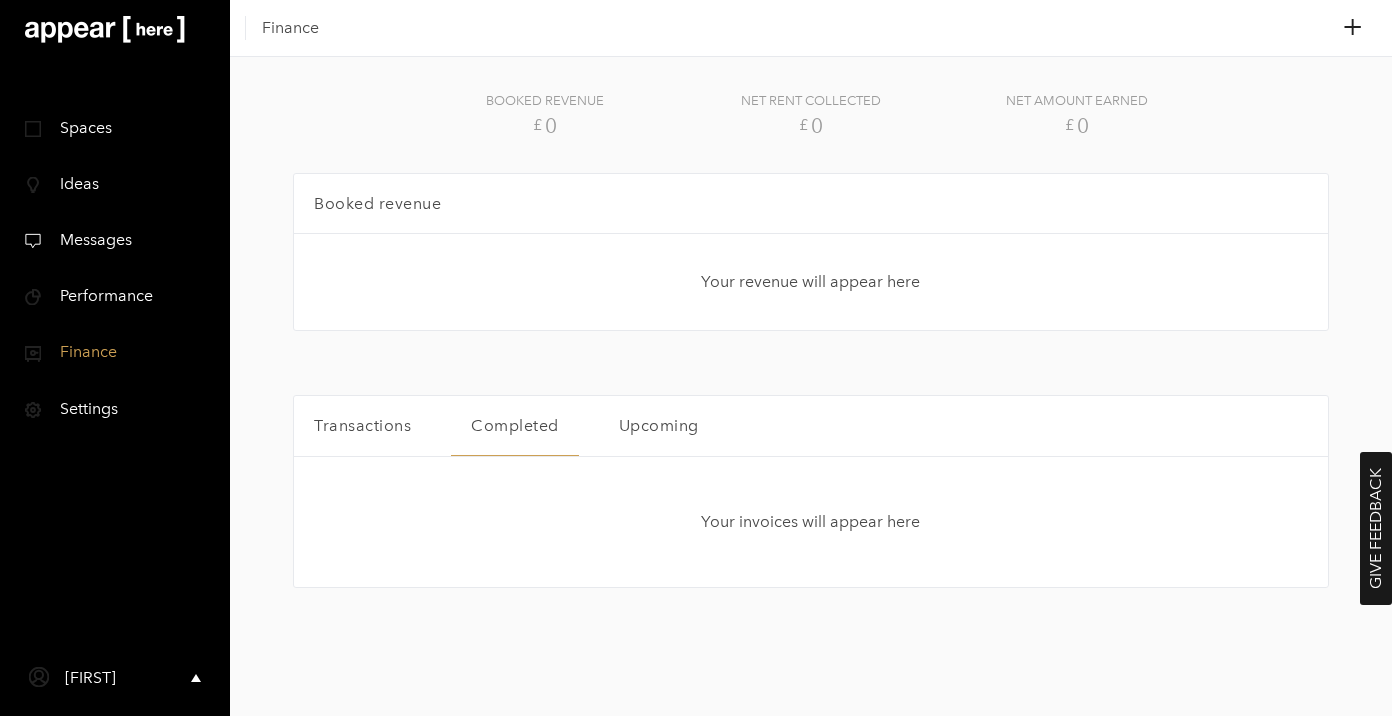 click on "Performance" at bounding box center (99, 295) 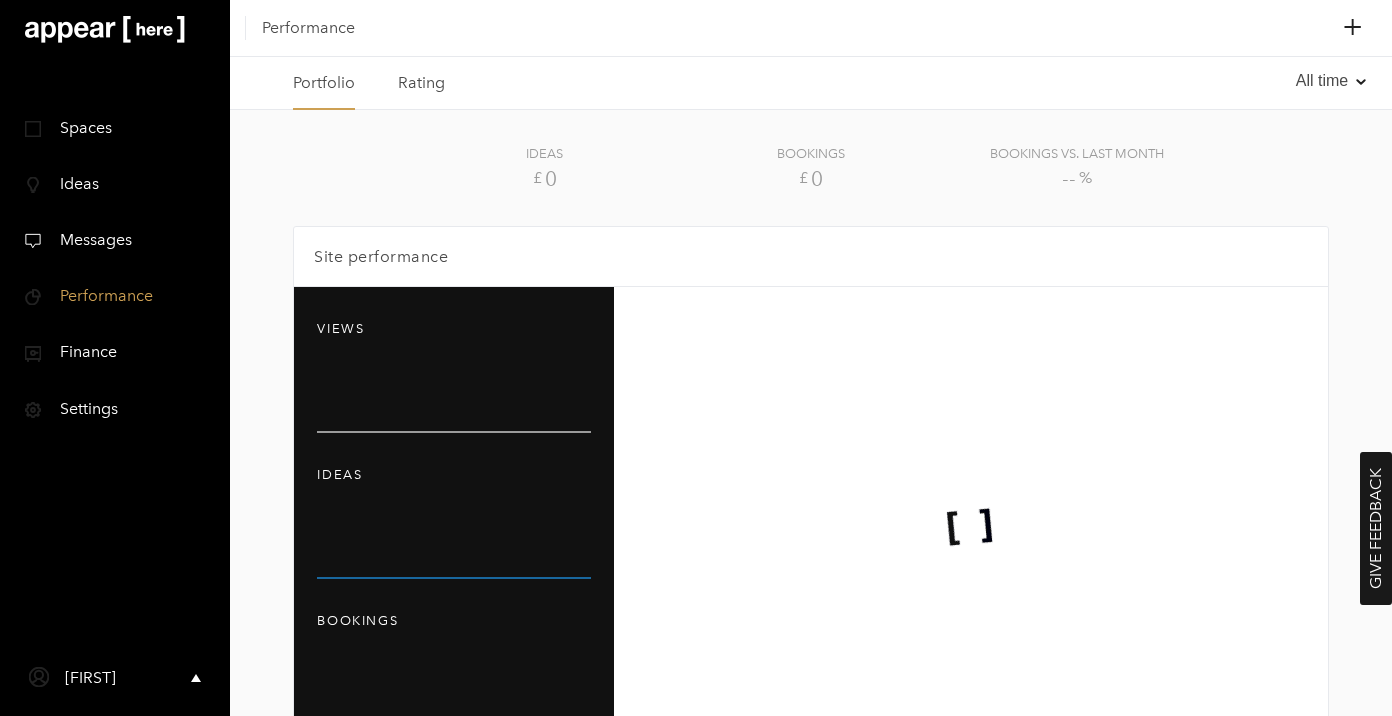 scroll, scrollTop: 0, scrollLeft: 0, axis: both 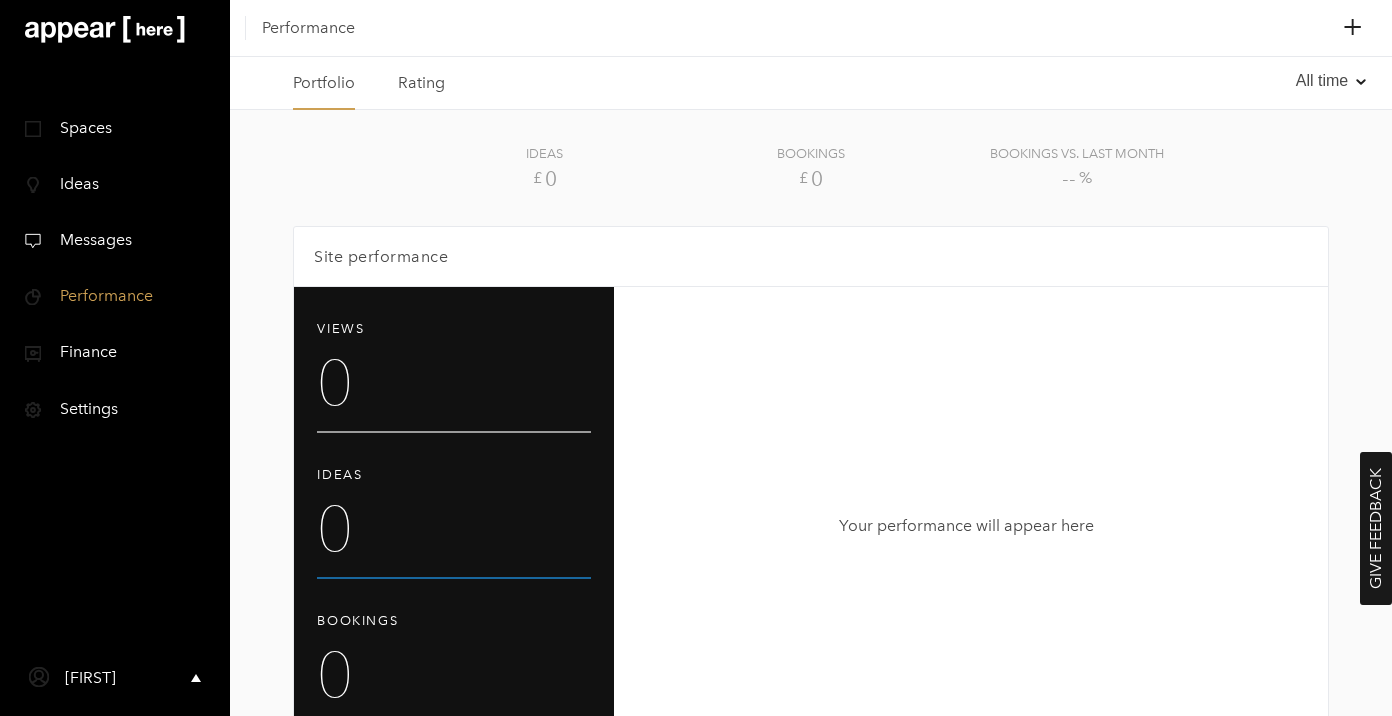 click on "icon-idea-bulb
Ideas" at bounding box center [115, 184] 